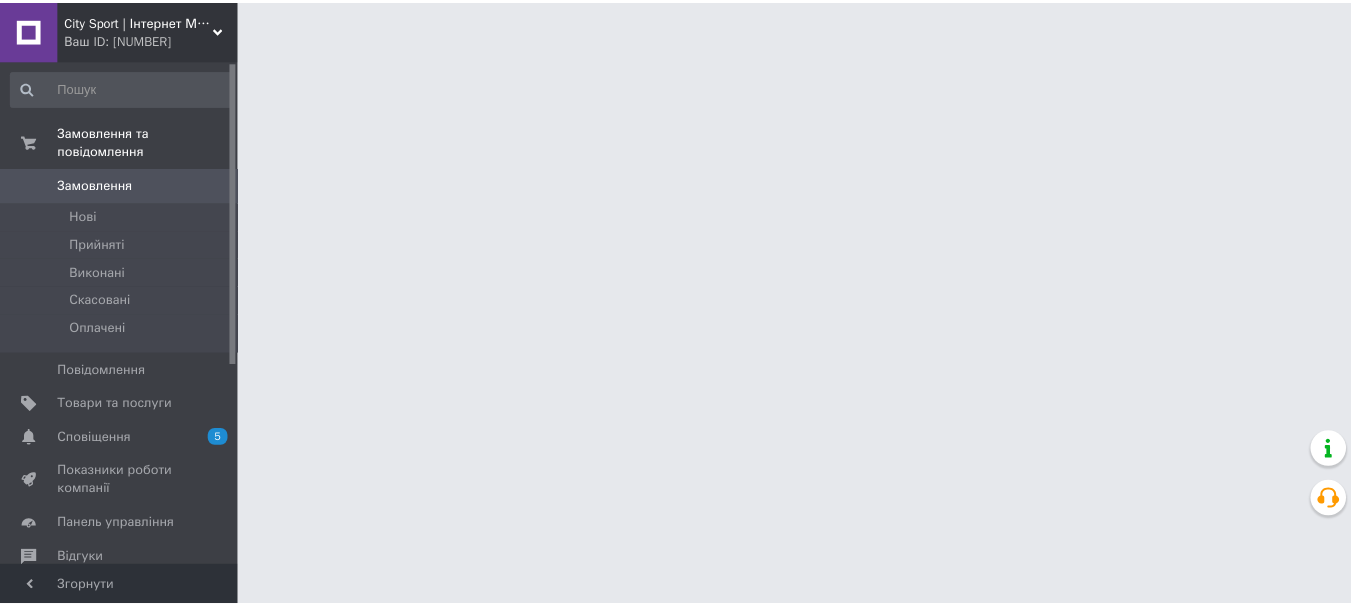 scroll, scrollTop: 0, scrollLeft: 0, axis: both 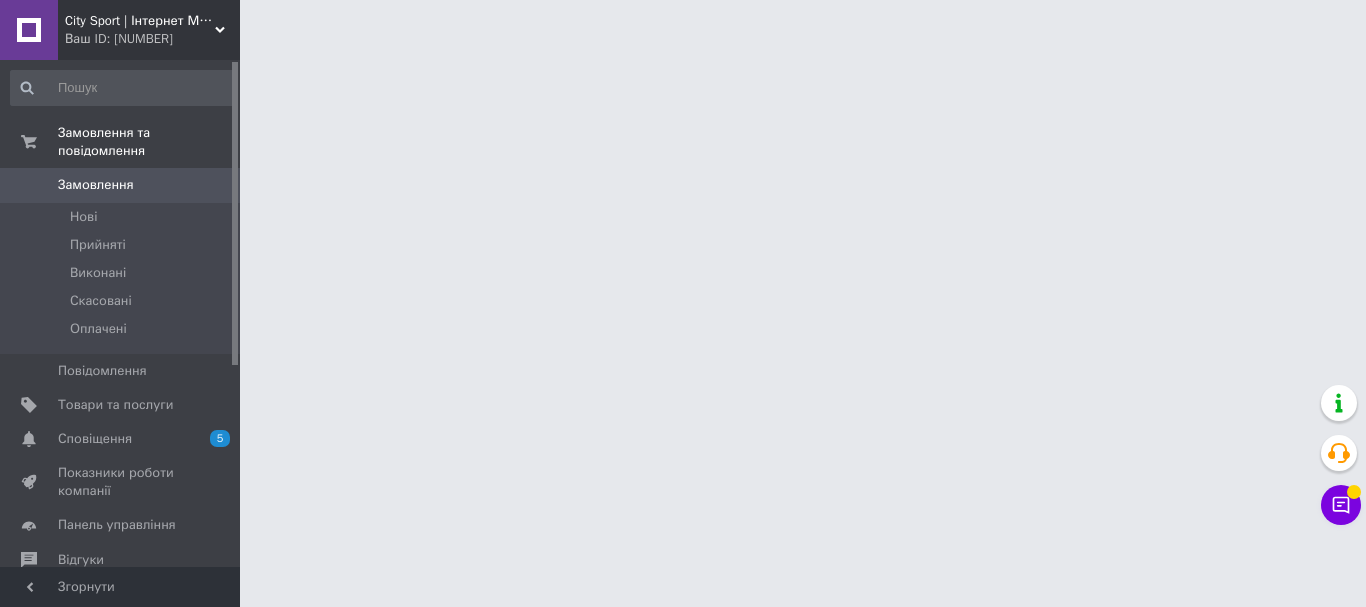 click at bounding box center (1341, 505) 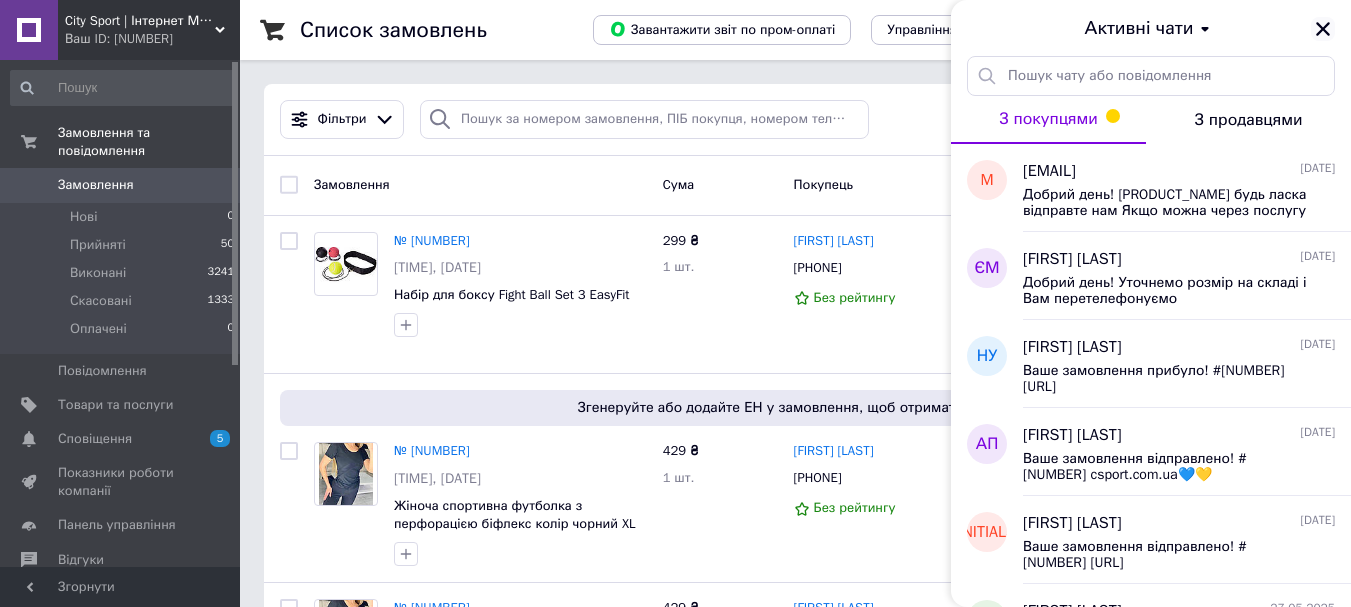click at bounding box center [1323, 29] 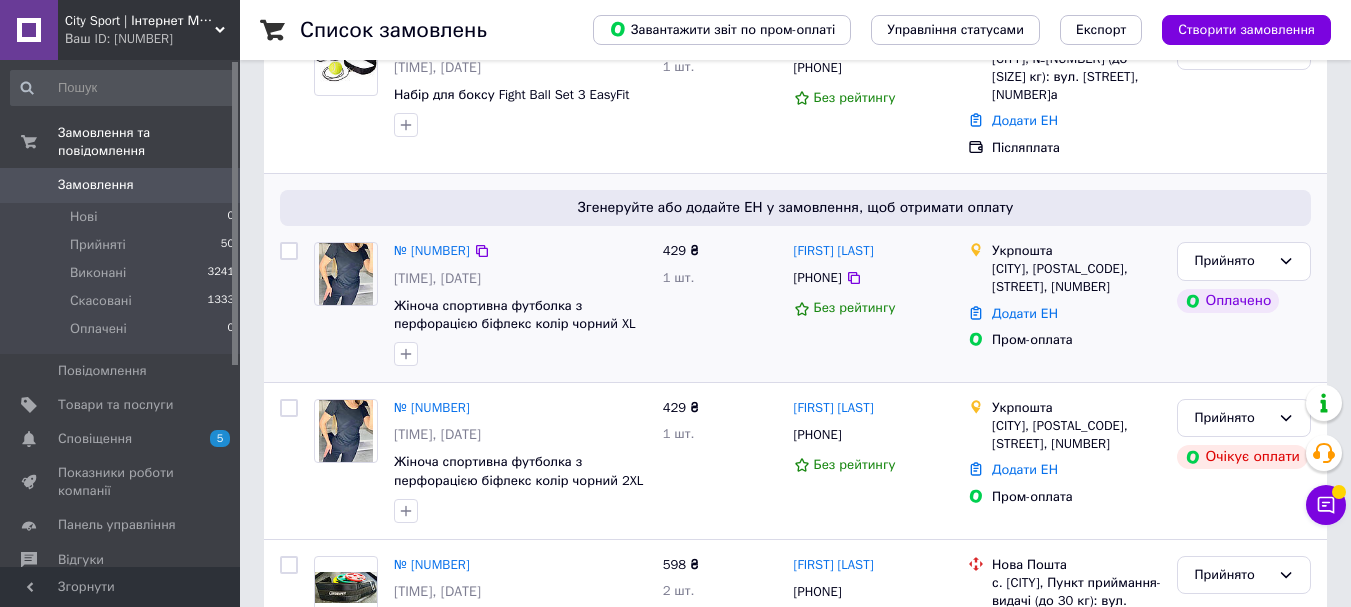 scroll, scrollTop: 300, scrollLeft: 0, axis: vertical 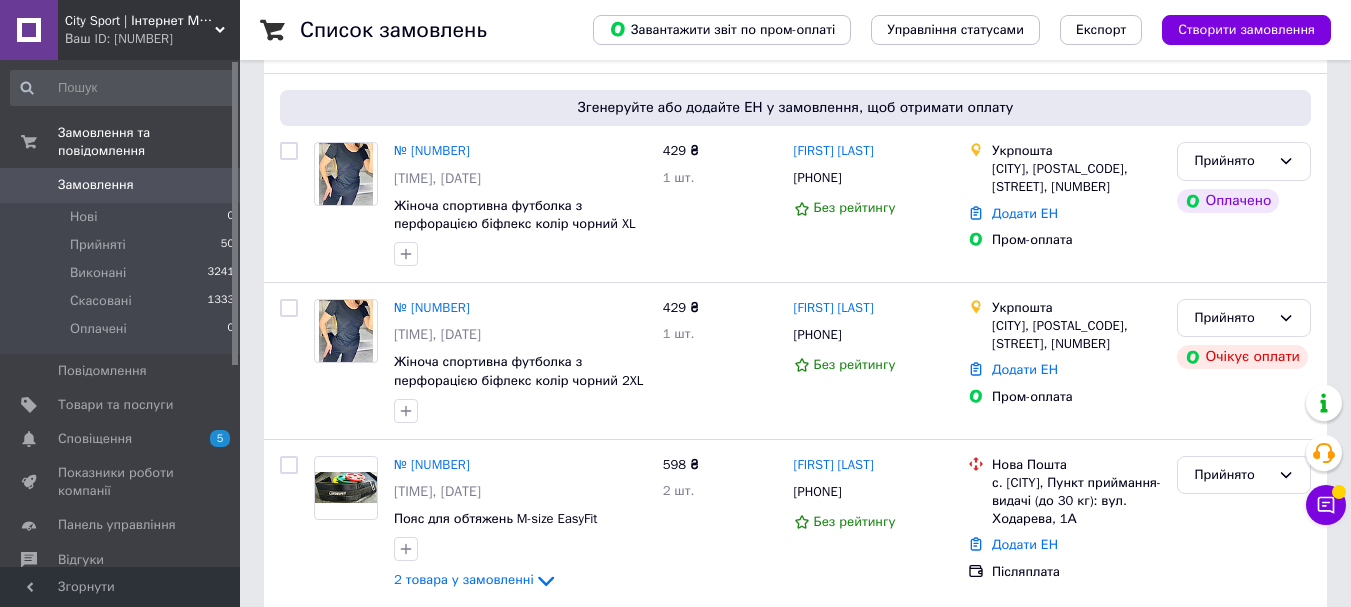 click on "City Sport | Інтернет Магазин" at bounding box center (140, 21) 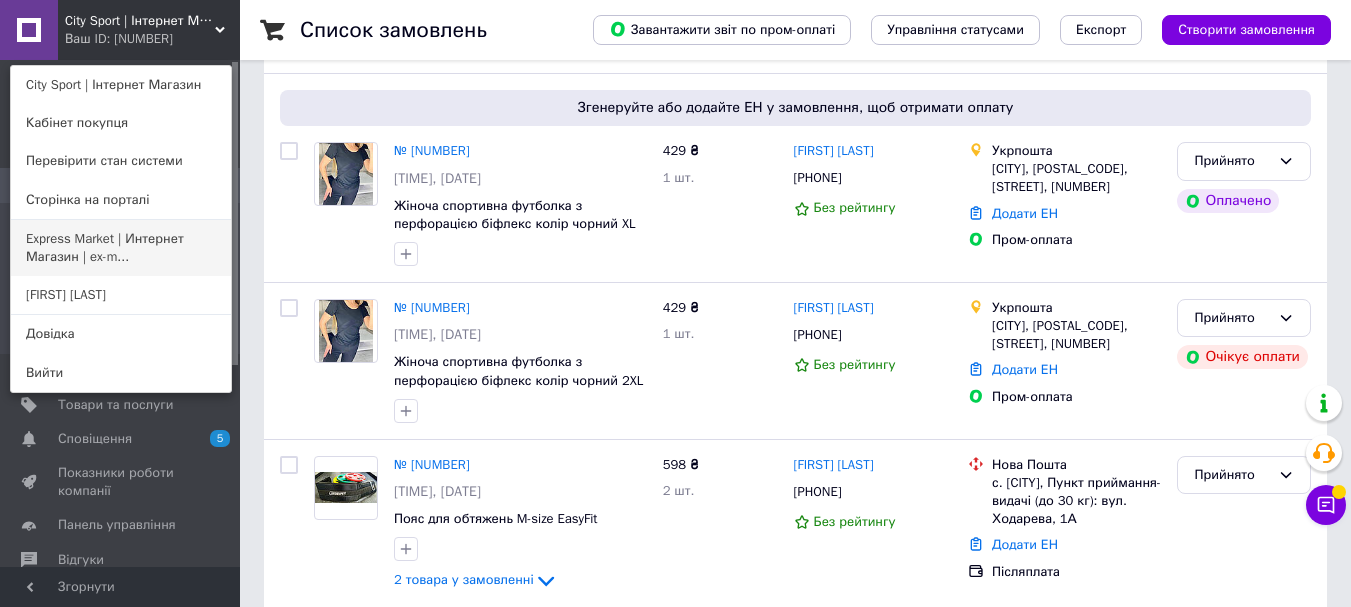 click on "Express Market | Интернет Магазин | ex-m..." at bounding box center [121, 248] 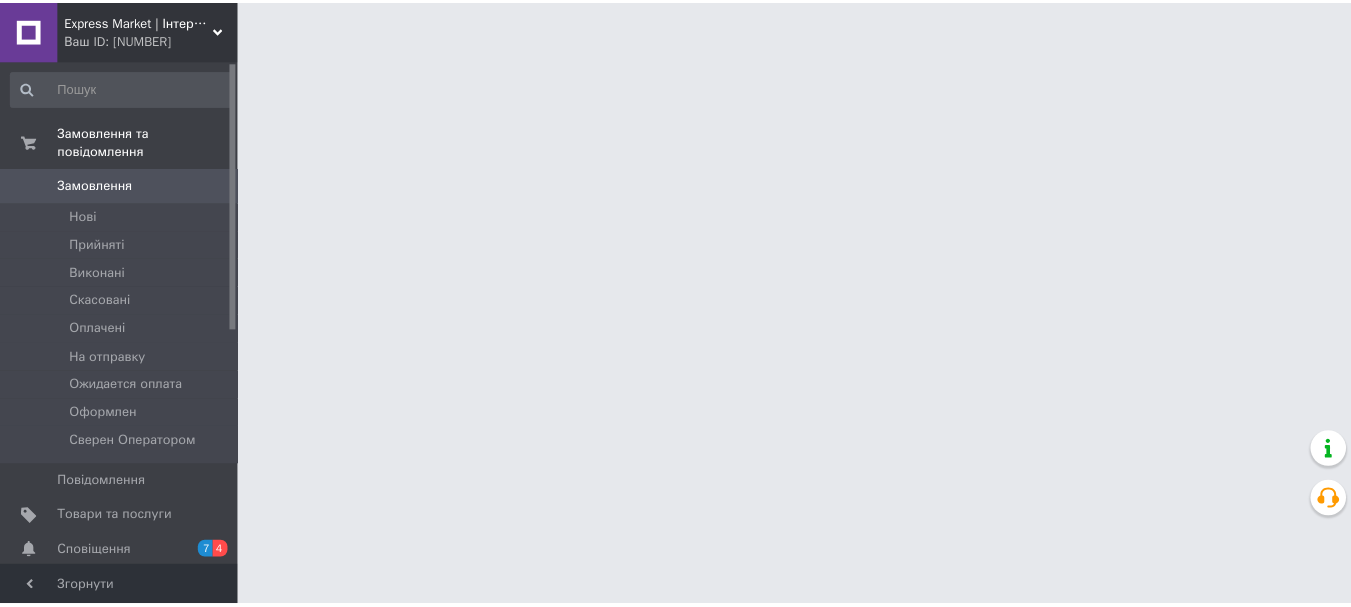 scroll, scrollTop: 0, scrollLeft: 0, axis: both 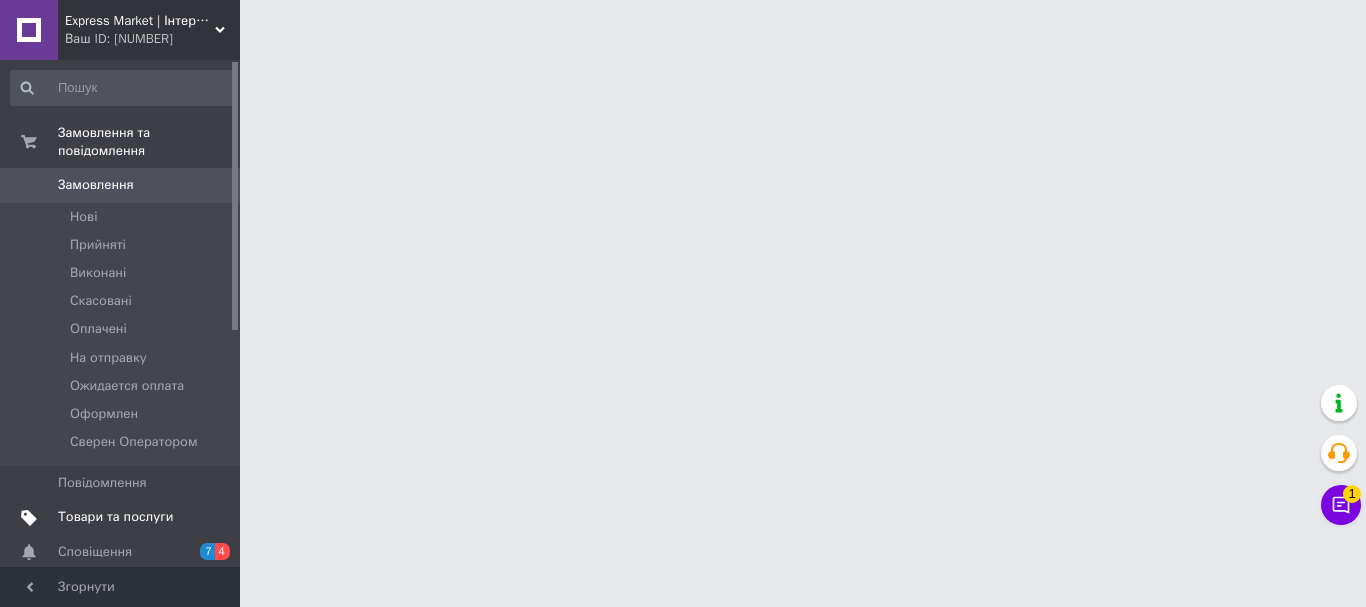 click on "Товари та послуги" at bounding box center (115, 517) 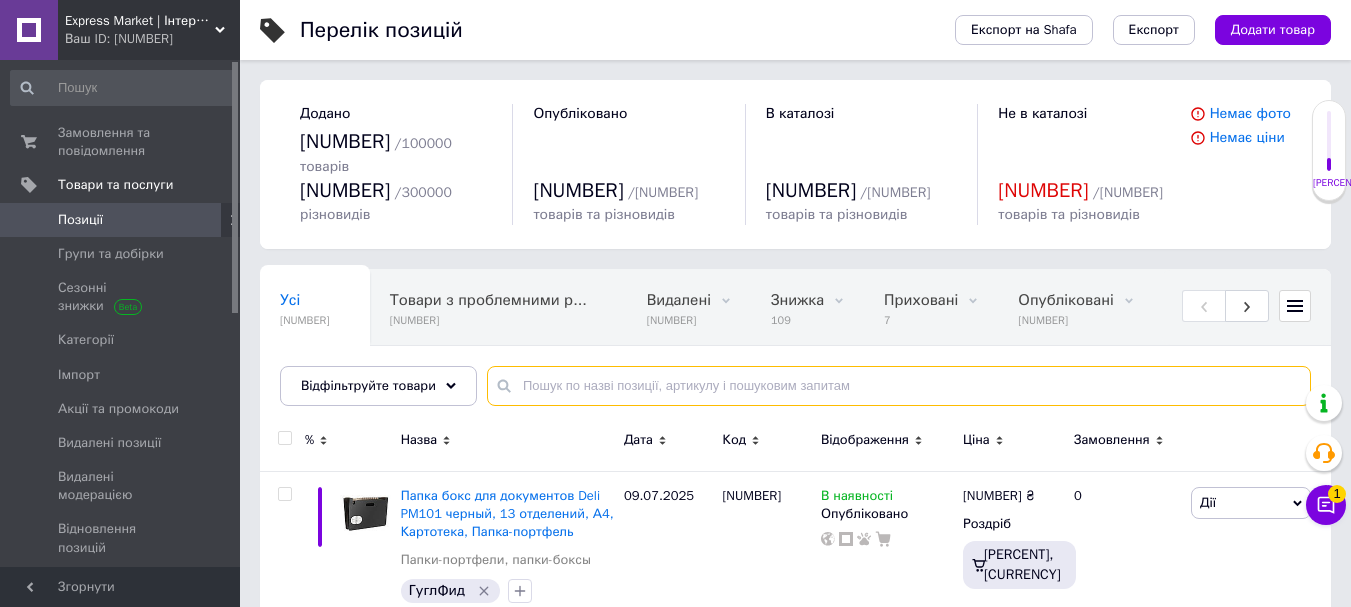 click at bounding box center [899, 386] 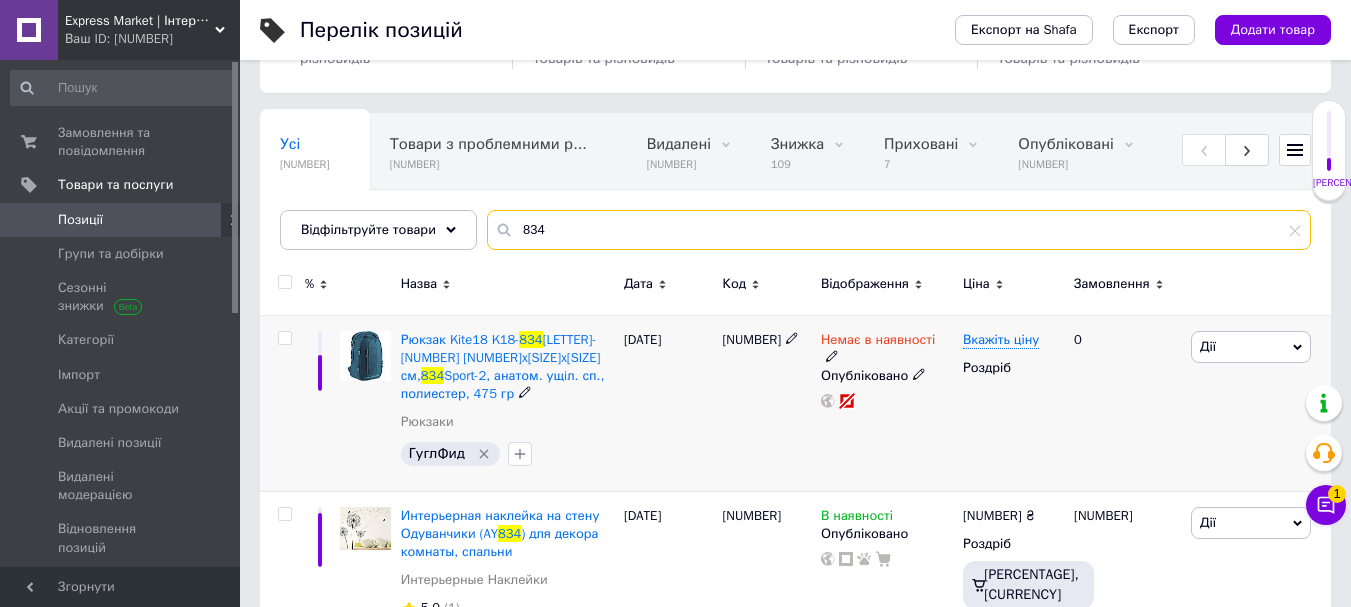 scroll, scrollTop: 300, scrollLeft: 0, axis: vertical 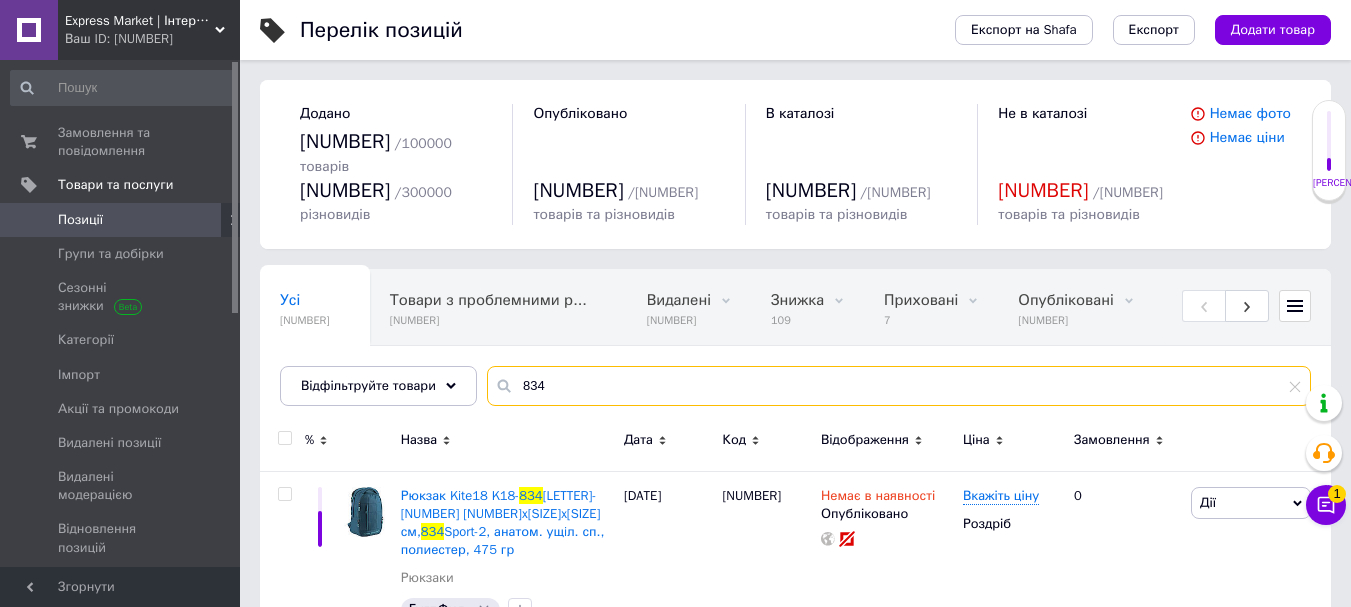 click on "834" at bounding box center (899, 386) 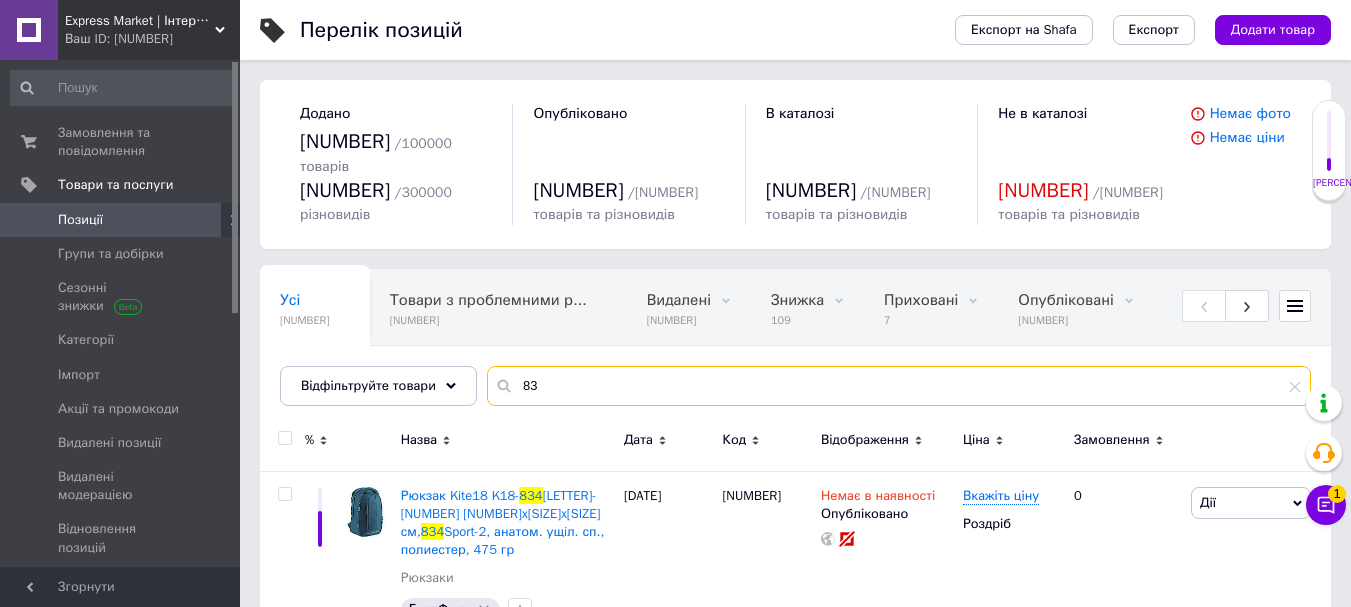type on "8" 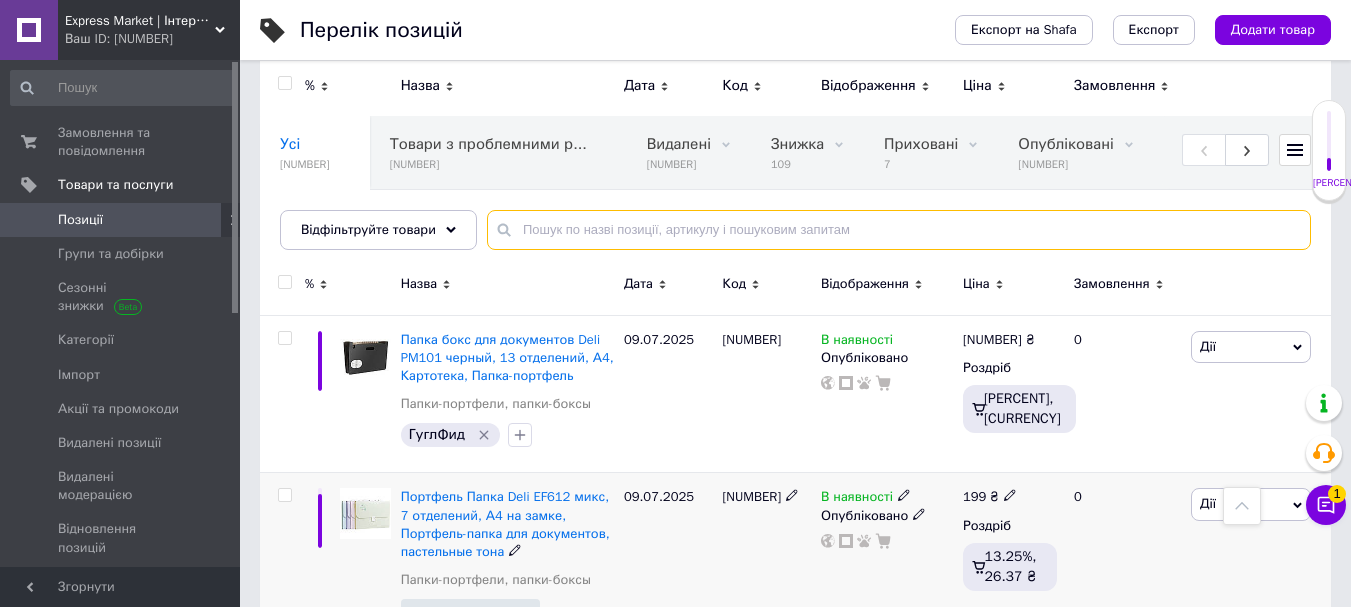 scroll, scrollTop: 100, scrollLeft: 0, axis: vertical 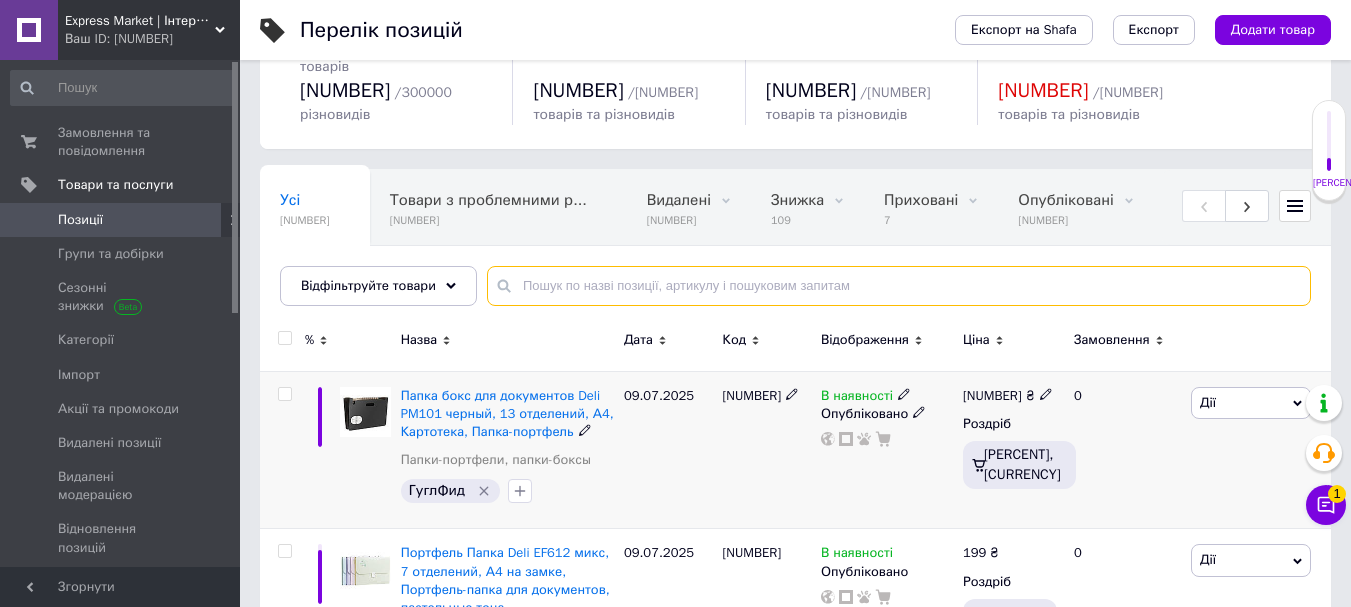 type 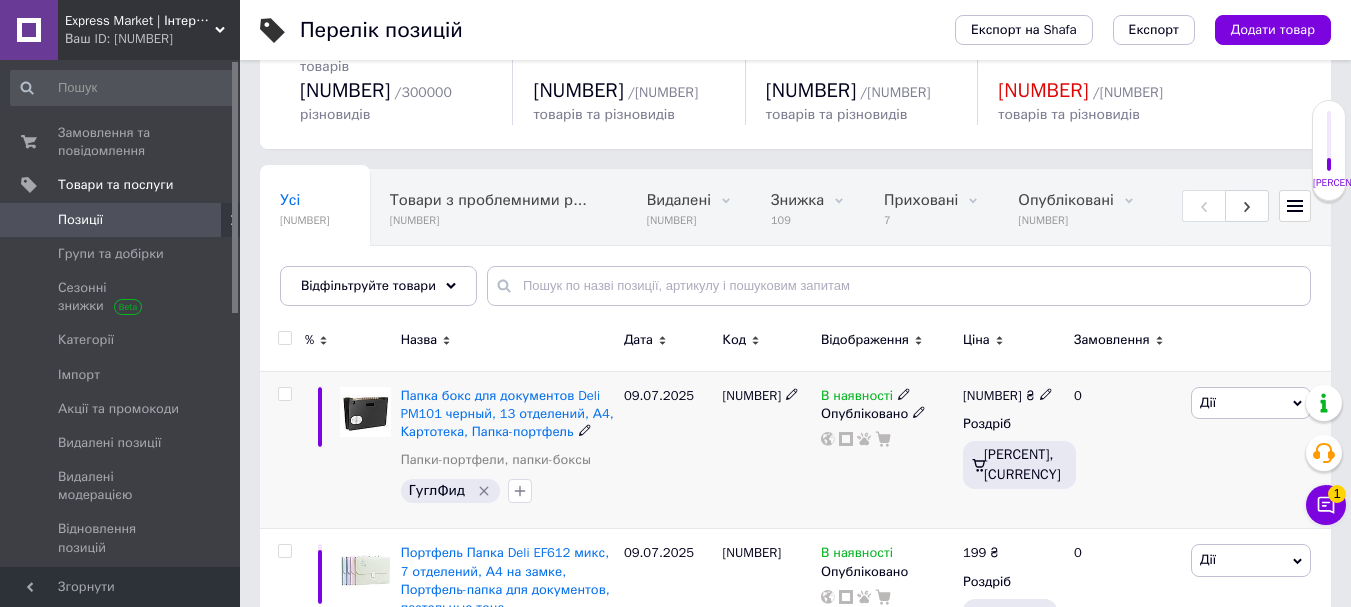 click at bounding box center (284, 338) 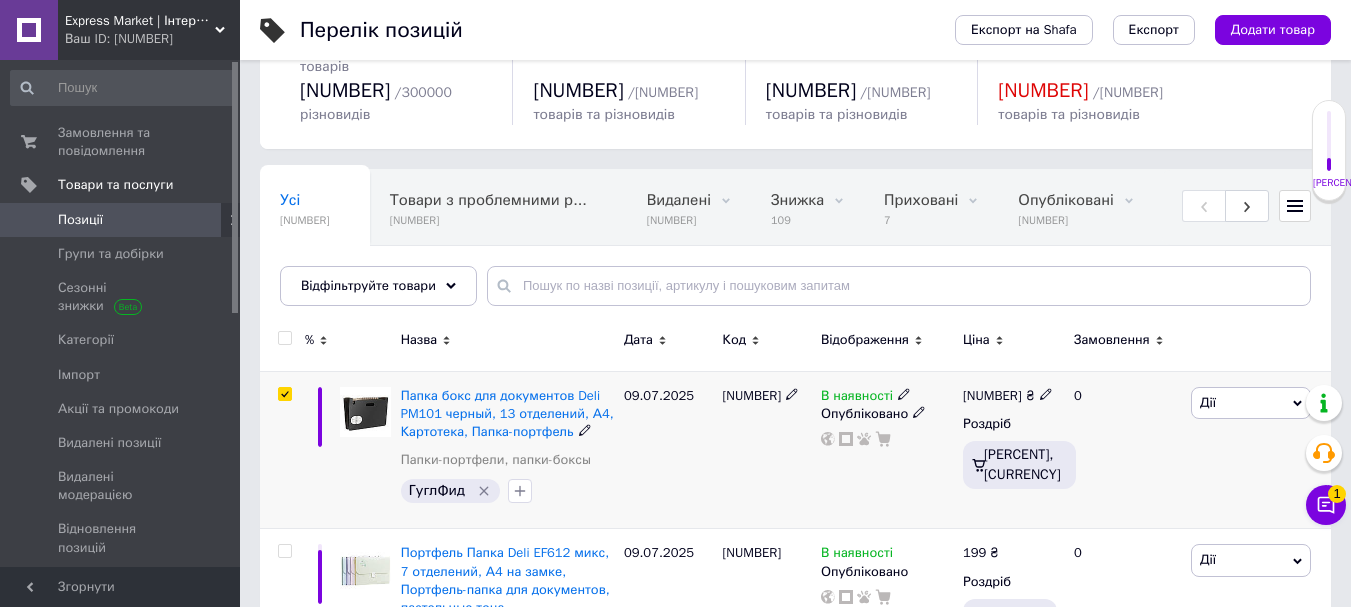 checkbox on "true" 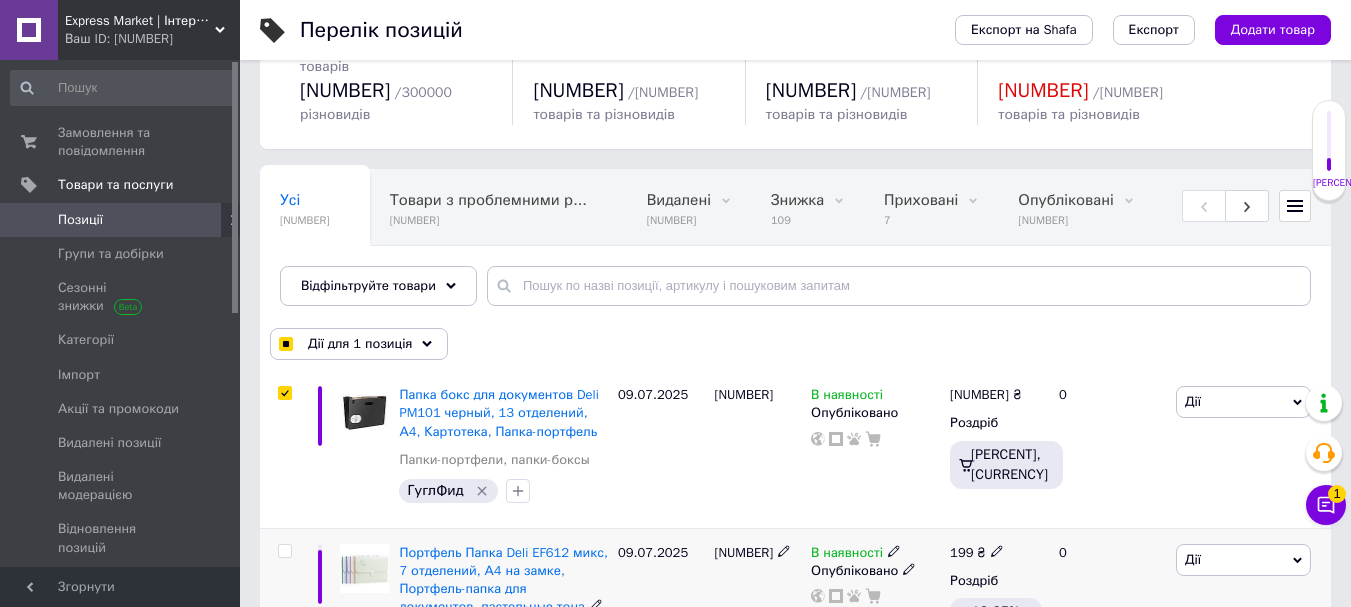 click at bounding box center (284, 393) 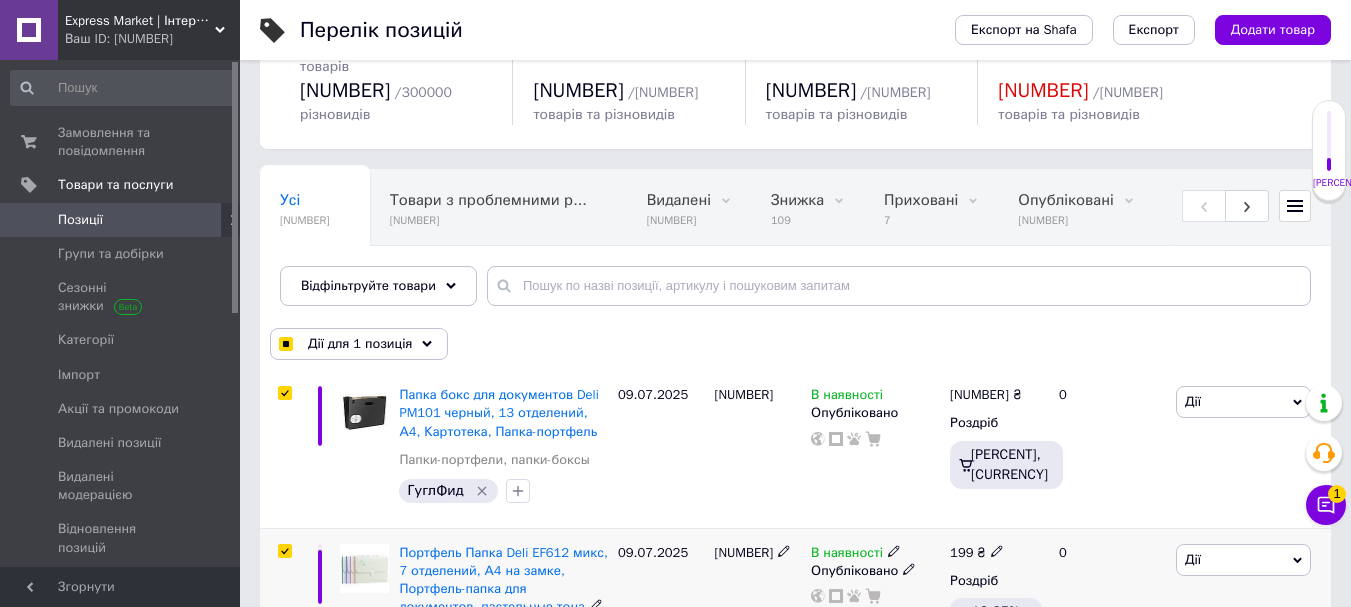 checkbox on "true" 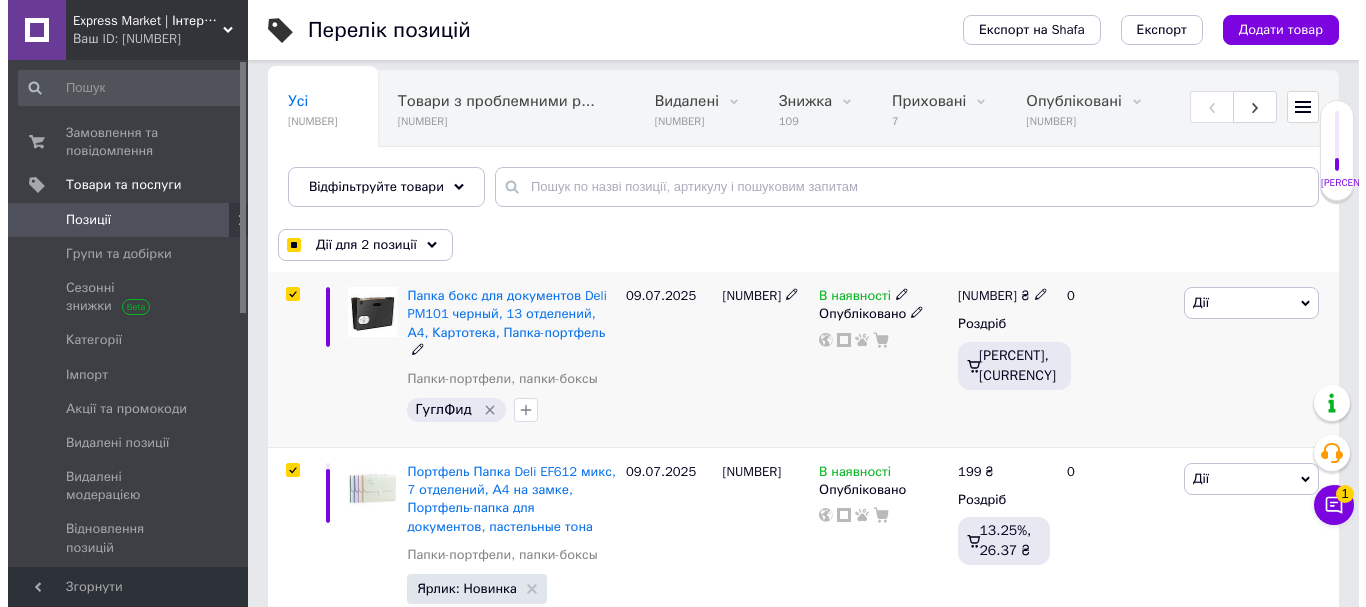 scroll, scrollTop: 300, scrollLeft: 0, axis: vertical 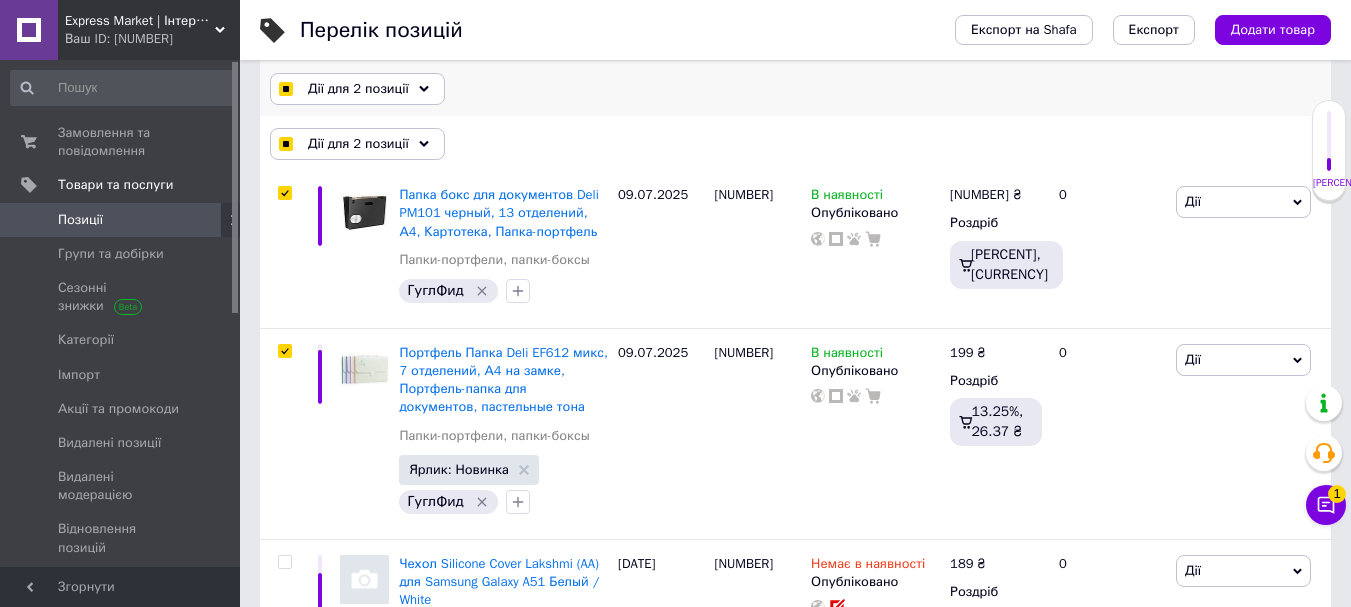 click on "Дії для 2 позиції Вибрати усі 17195 позицій Вибрані всі 17195 позицій Скасувати обрані Вказати, де знаходиться товар Підняти на початок групи Перенести в кінець групи Перенести до групи Додати у добірку Редагувати вітрину Редагувати знижки Редагувати подарунки Редагувати супутні Редагувати ярлики Додати пошуковий запит Видалити пошуковий запит Додати мітку Видалити мітку Змінити тип Змінити наявність Змінити видимість Додати до замовлення Додати в кампанію Каталог ProSale Експорт груп та позицій Видалити" at bounding box center (795, 89) 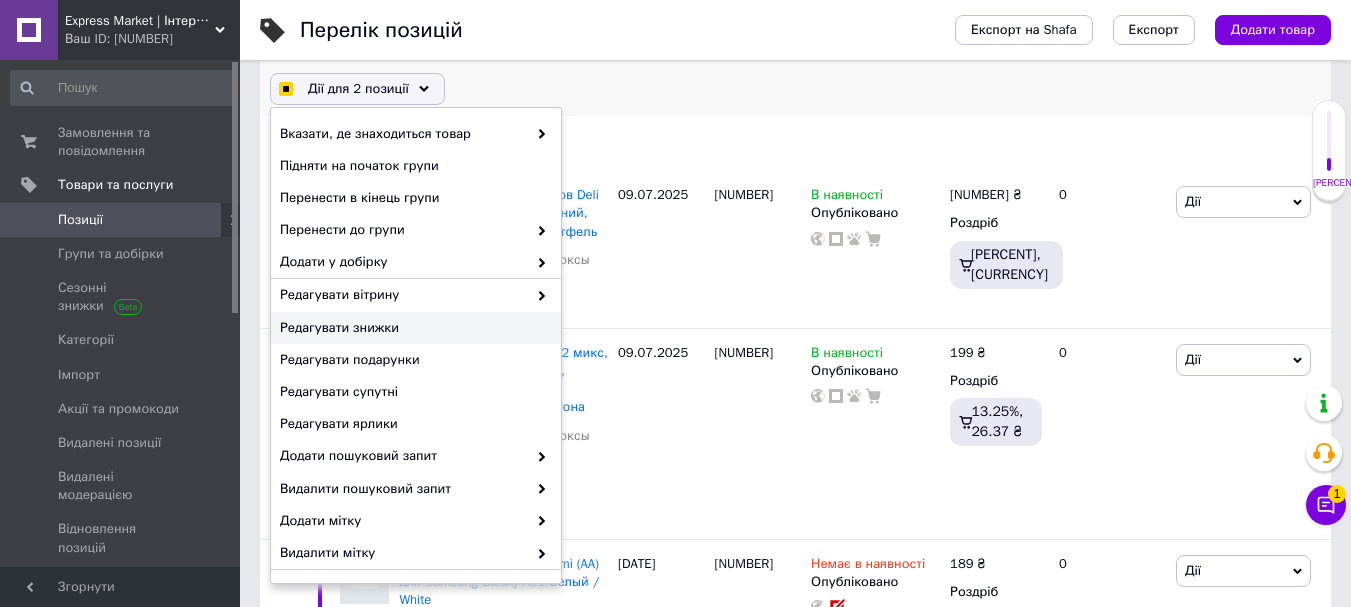 click on "Редагувати знижки" at bounding box center (403, 134) 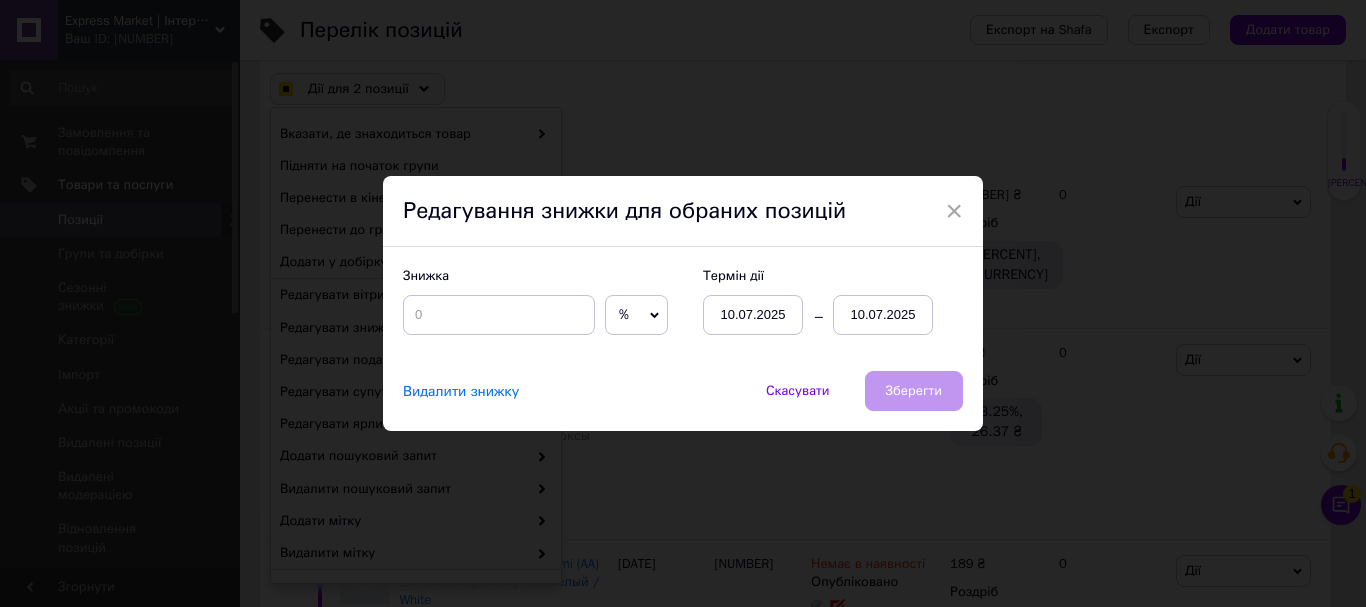 click on "%" at bounding box center (636, 315) 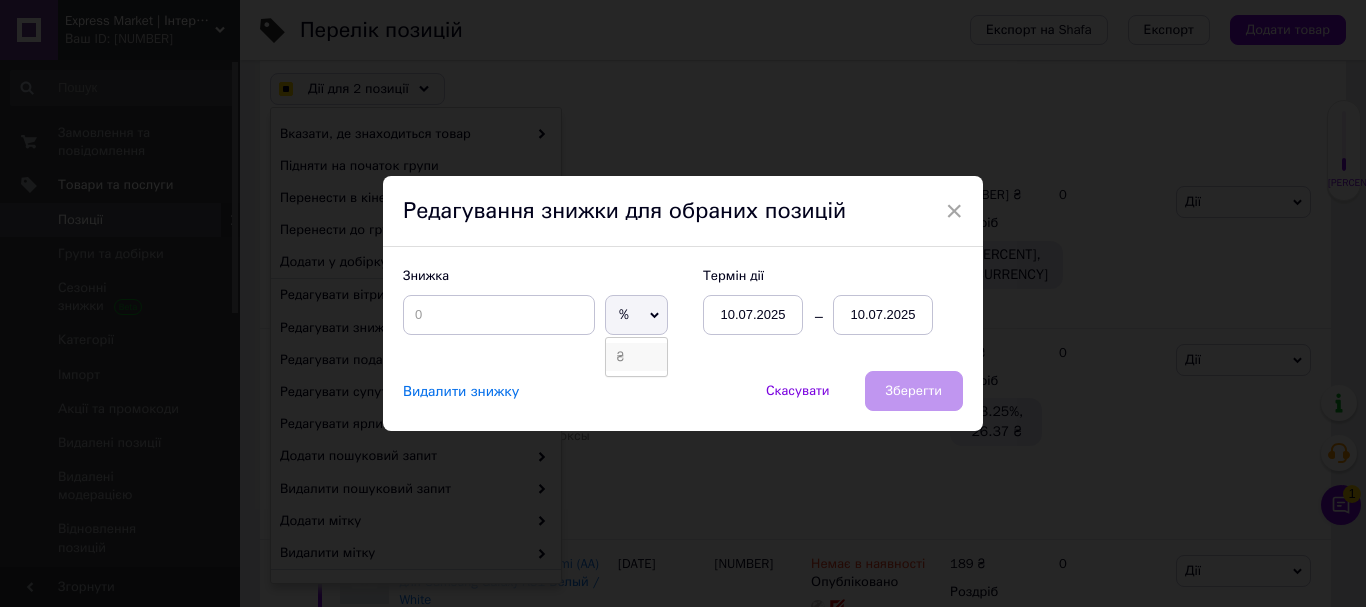 click on "₴" at bounding box center (636, 357) 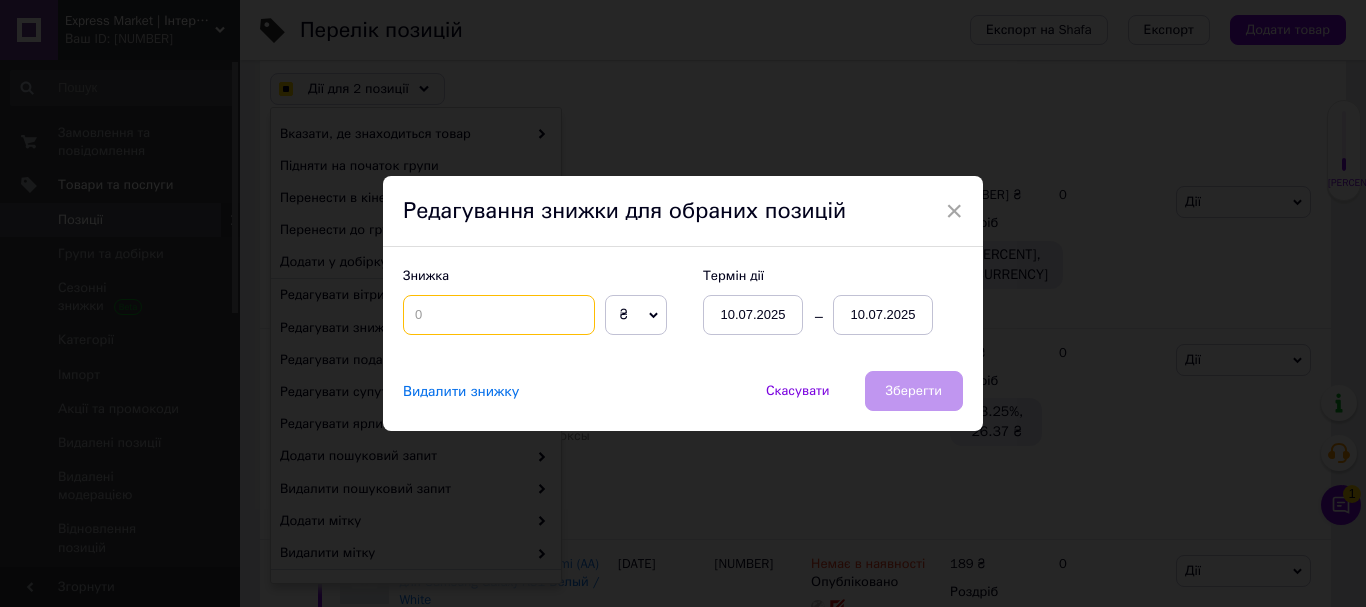 click at bounding box center (499, 315) 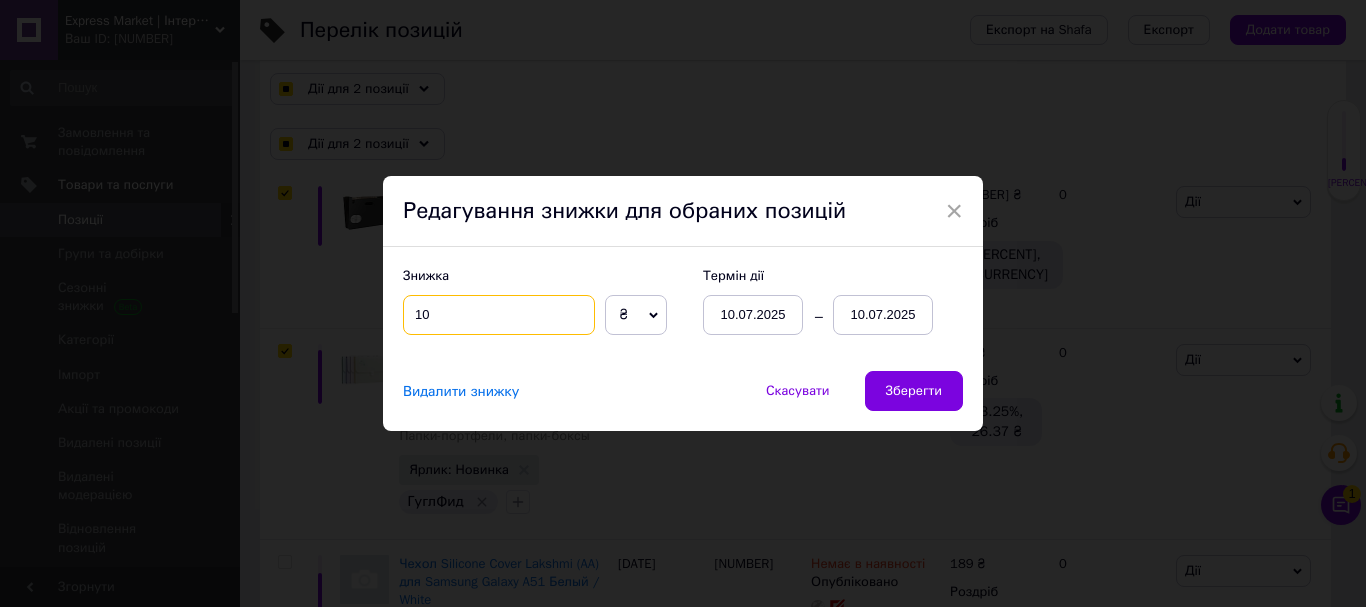 type on "10" 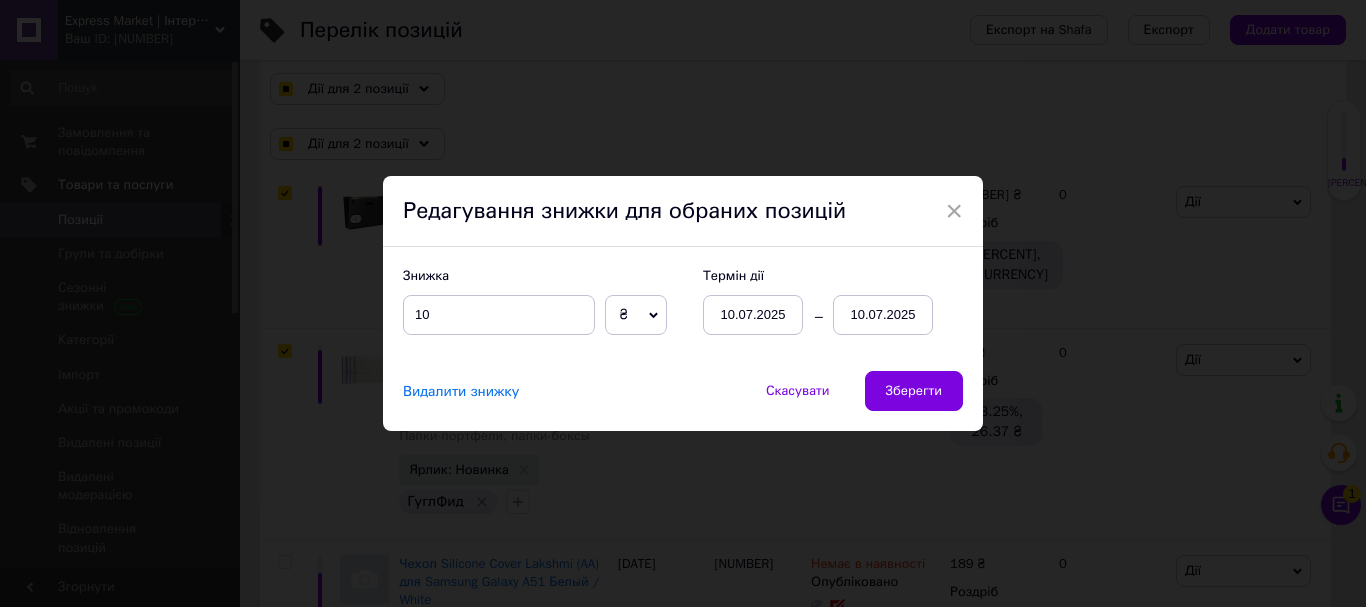 click on "10.07.2025" at bounding box center [753, 315] 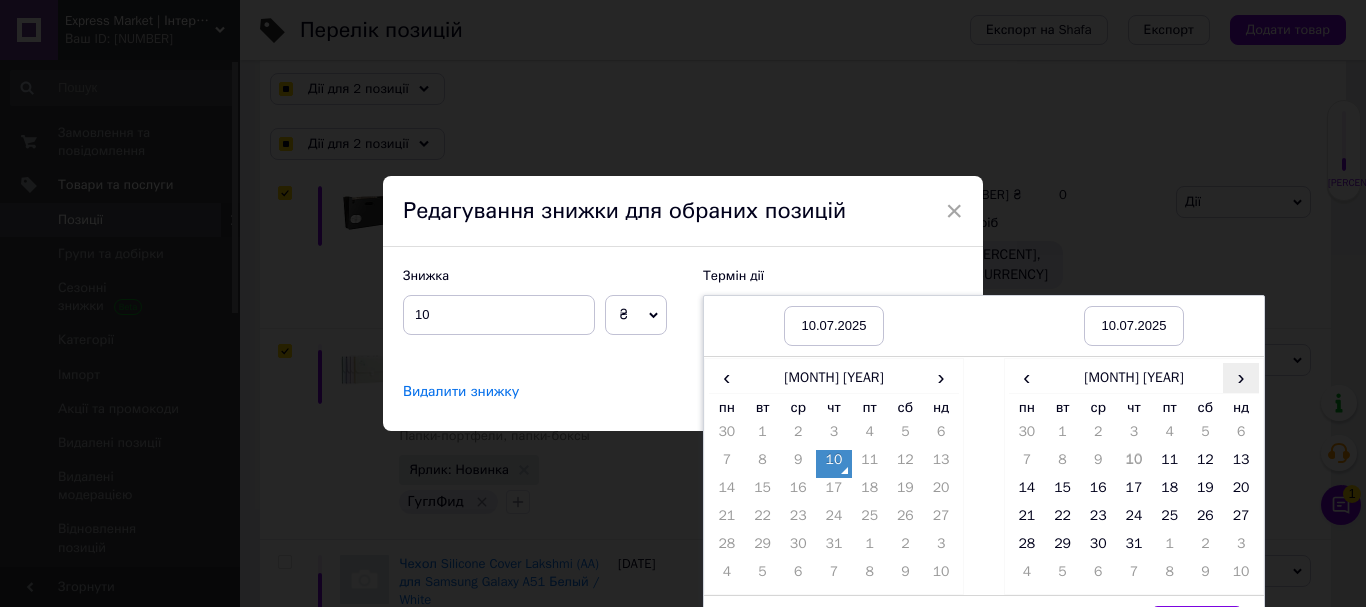click on "›" at bounding box center (941, 377) 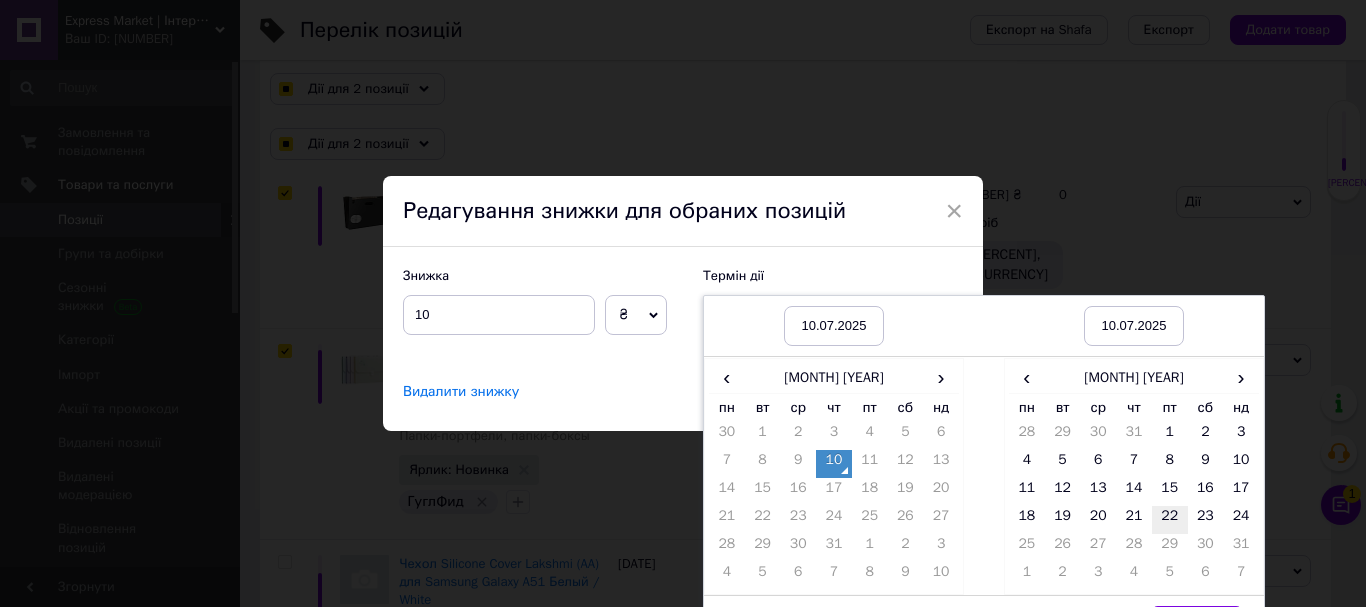 click on "22" at bounding box center (870, 436) 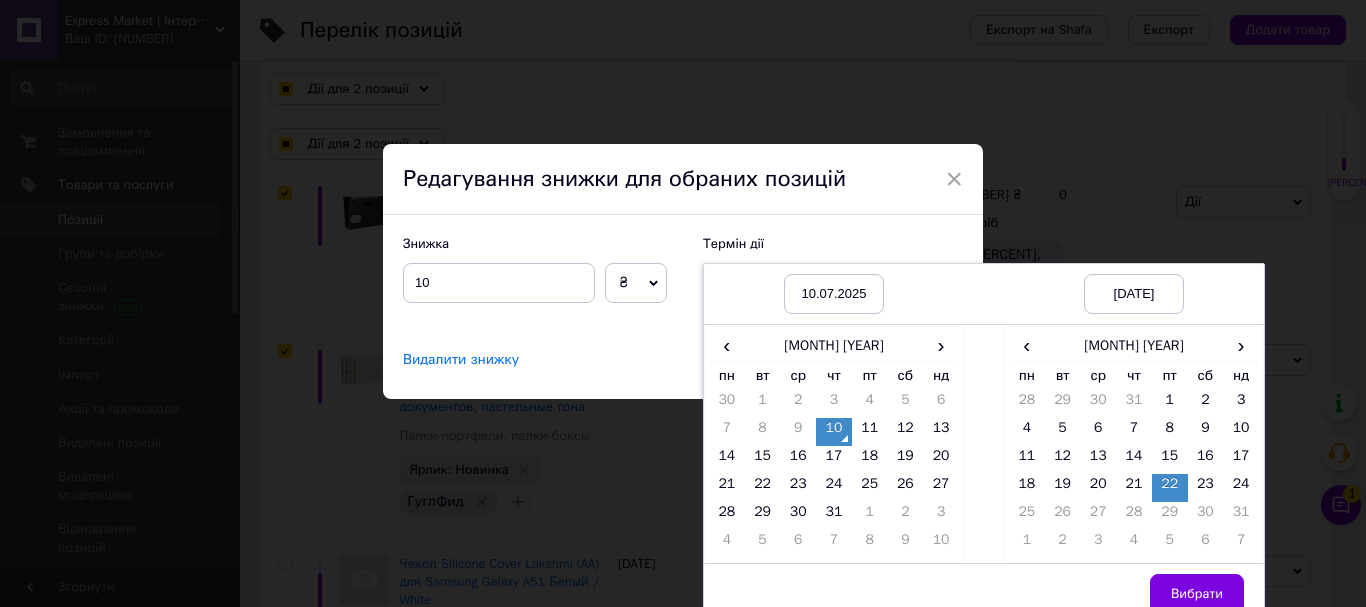 scroll, scrollTop: 49, scrollLeft: 0, axis: vertical 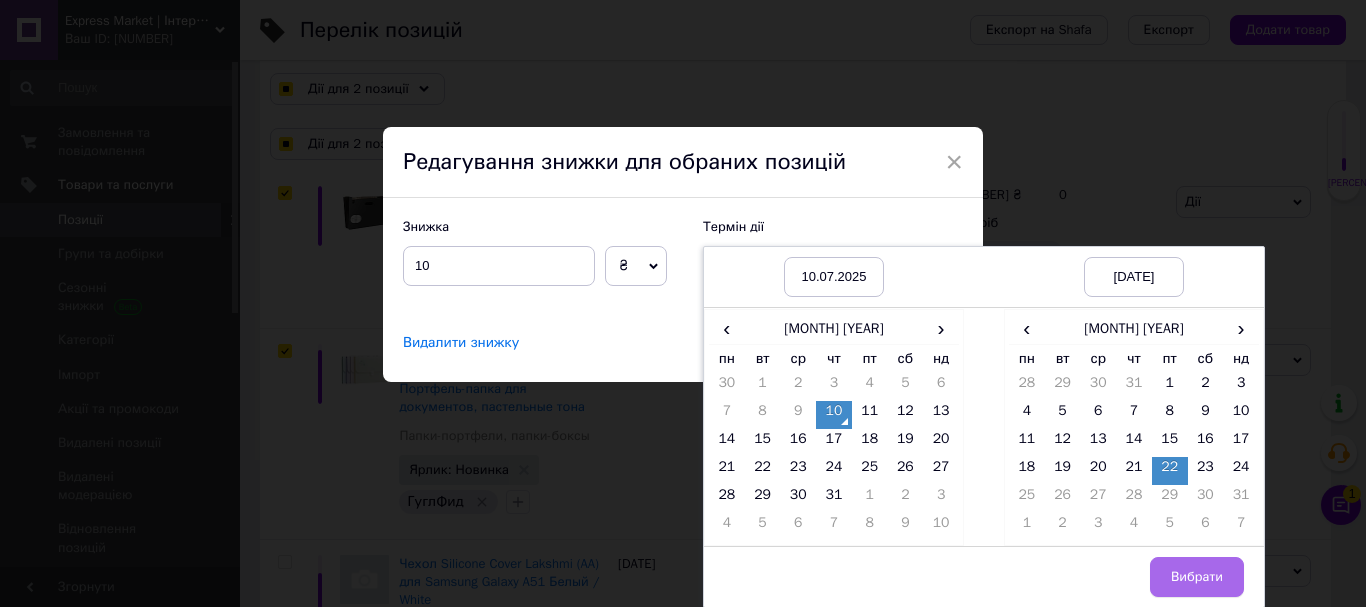 click on "Вибрати" at bounding box center (1197, 577) 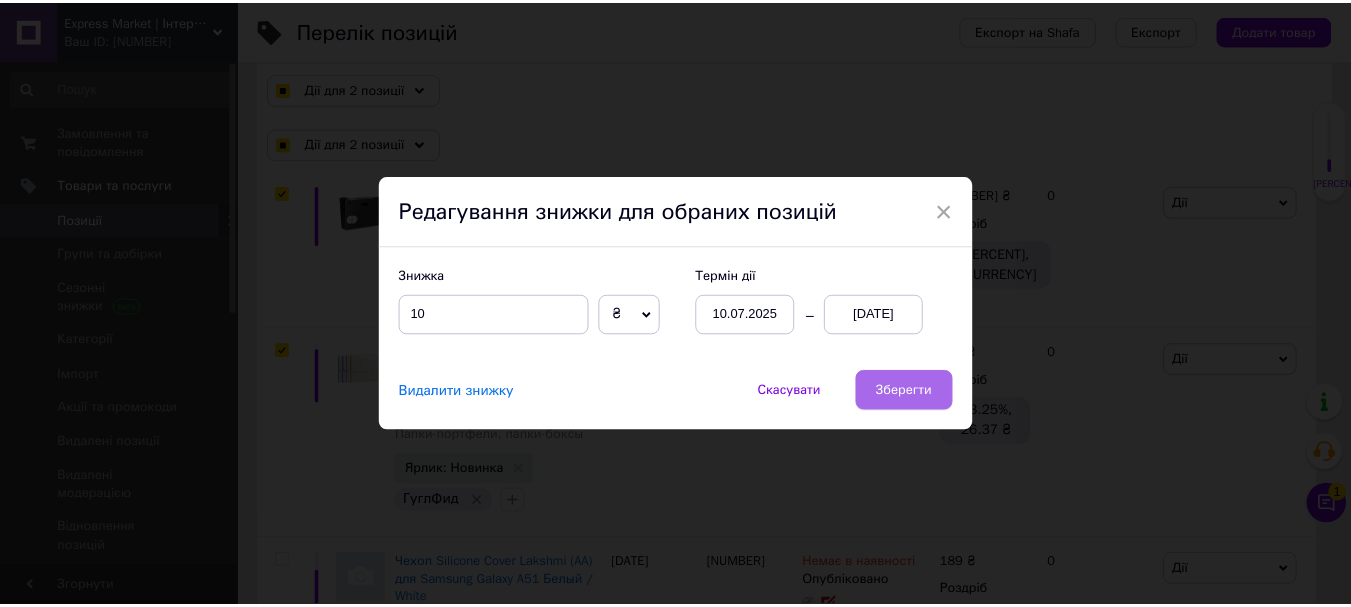 scroll, scrollTop: 0, scrollLeft: 0, axis: both 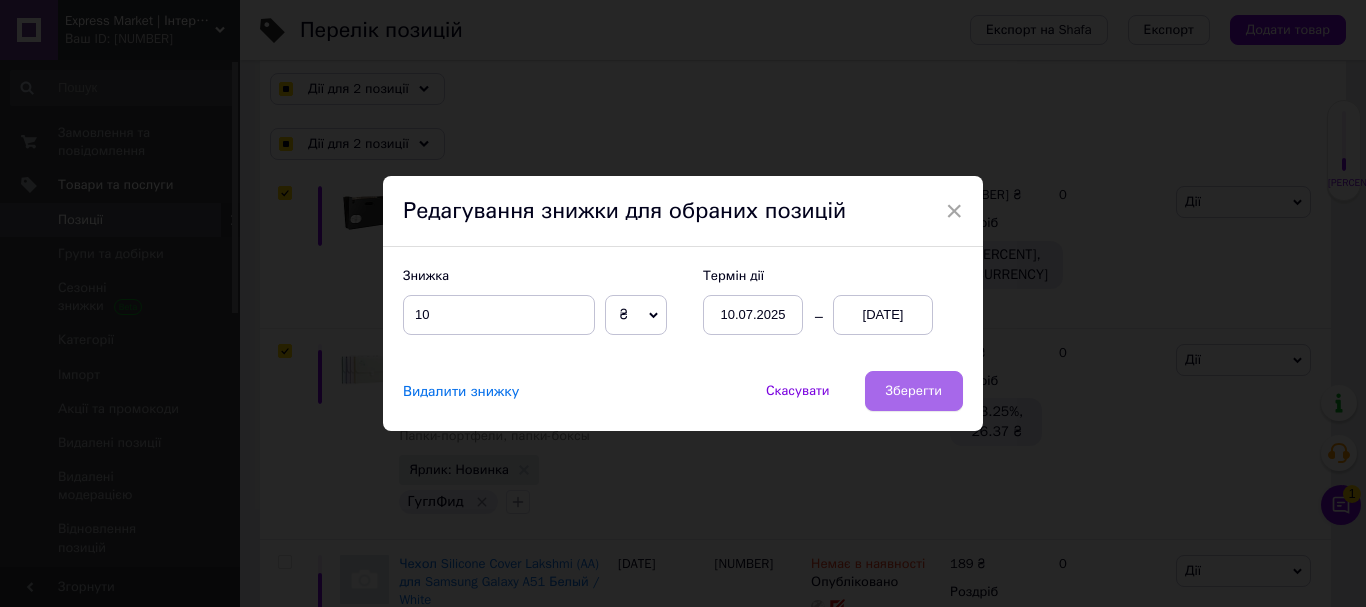 click on "Зберегти" at bounding box center (914, 391) 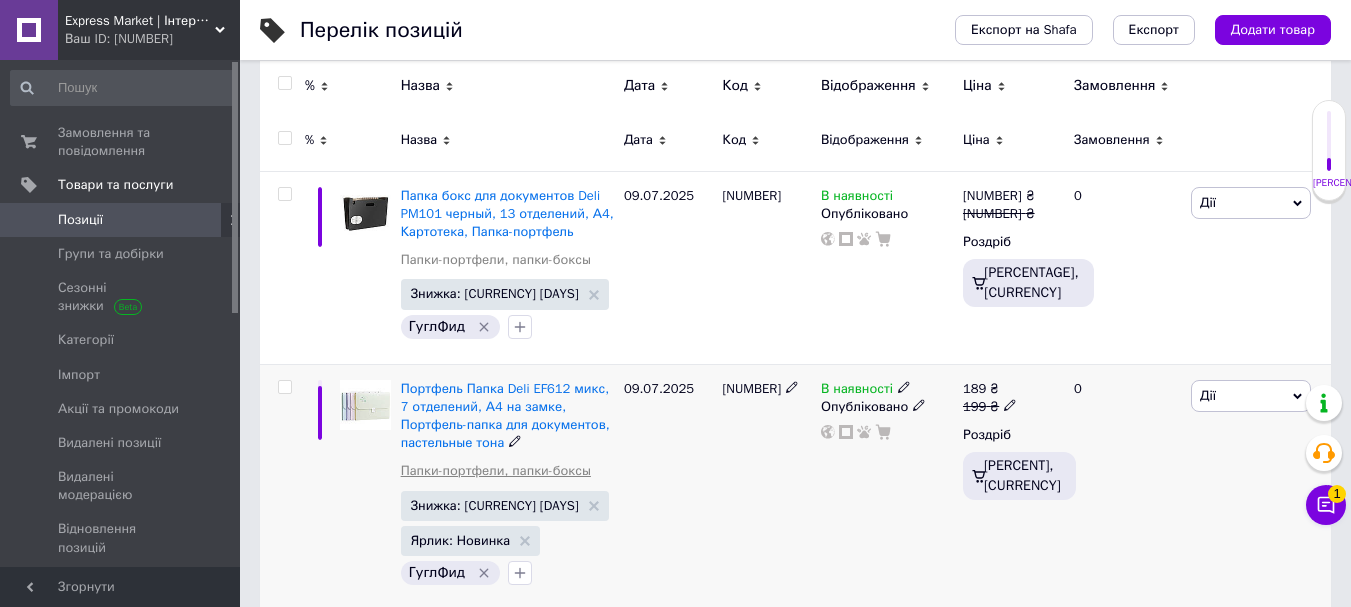 click on "Папки-портфели, папки-боксы" at bounding box center (496, 260) 